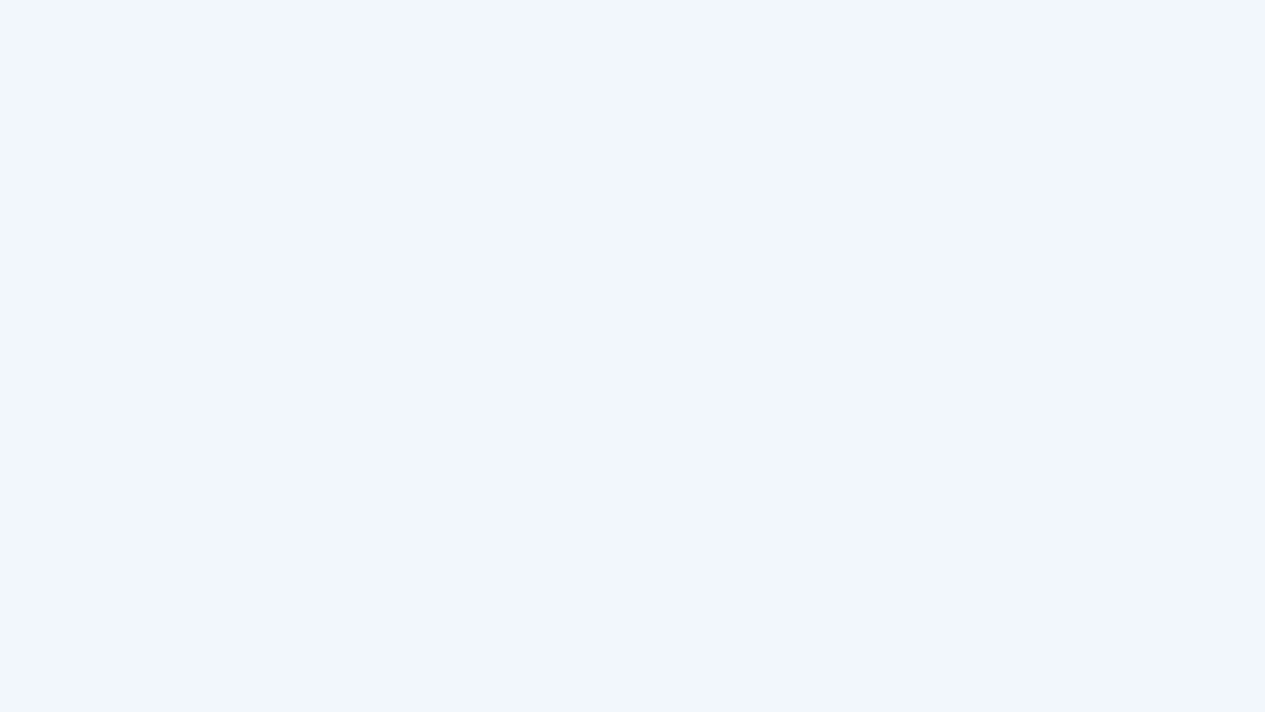 scroll, scrollTop: 0, scrollLeft: 0, axis: both 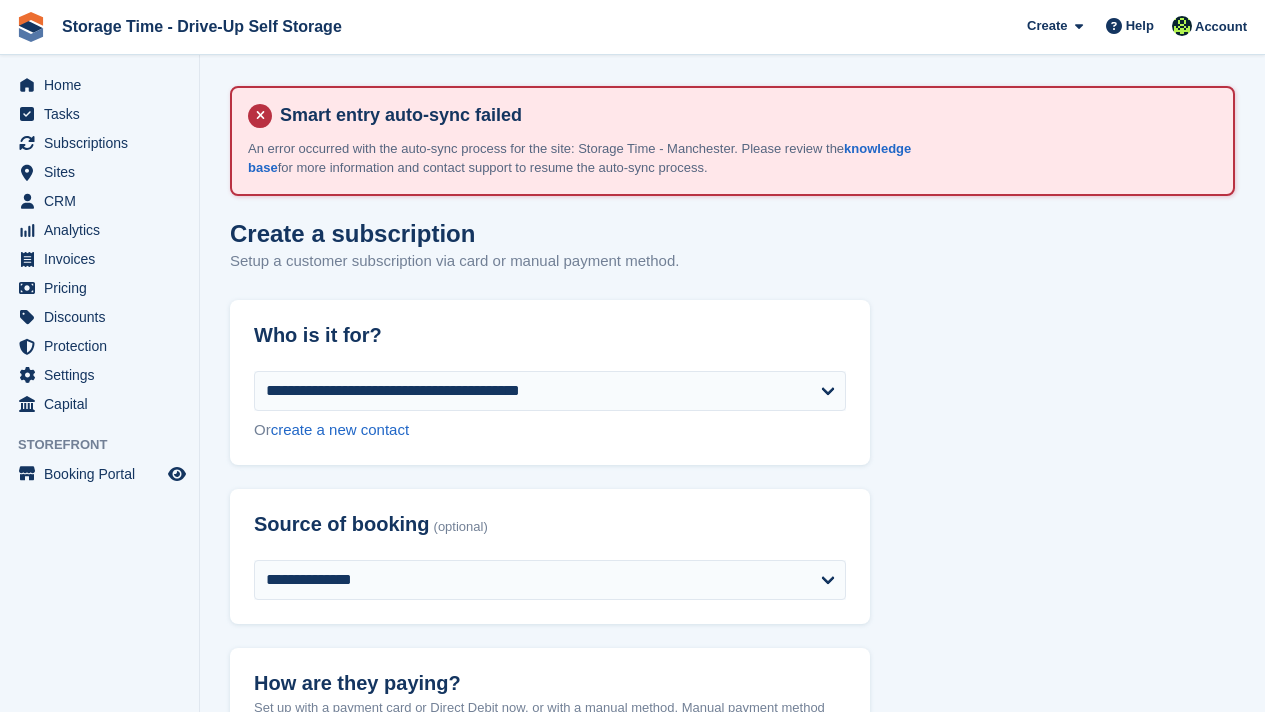 select on "******" 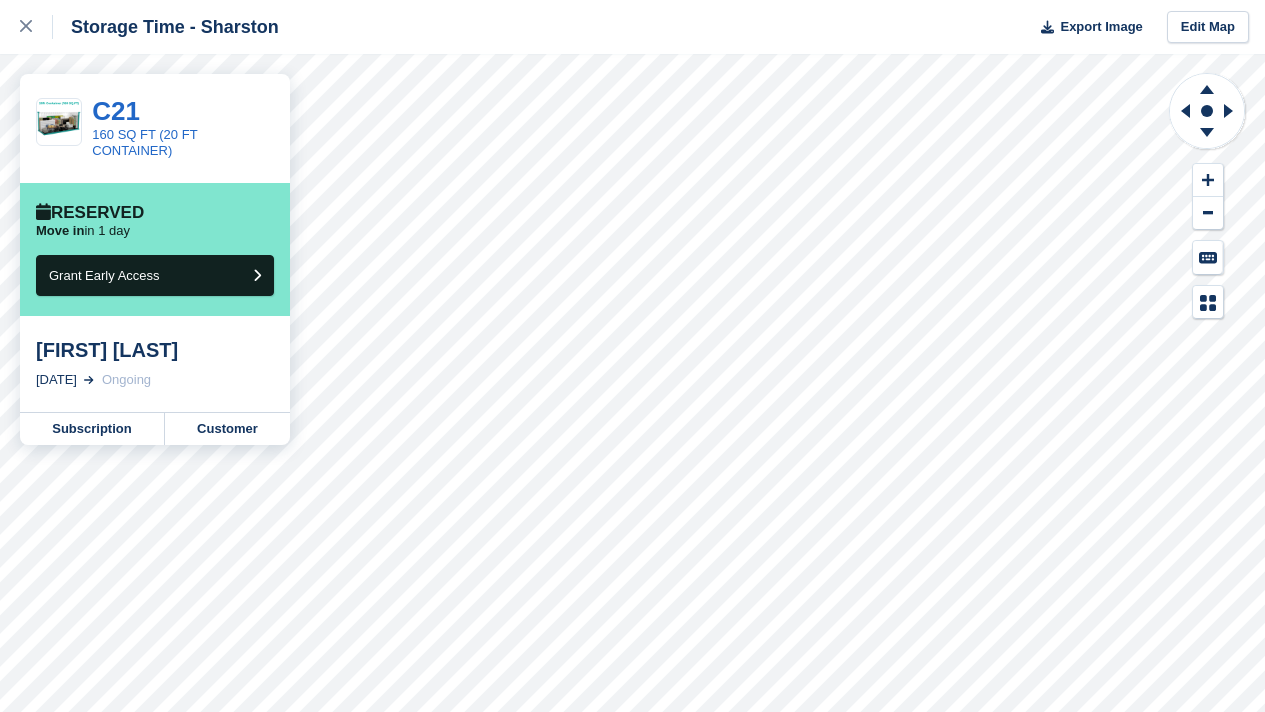 scroll, scrollTop: 0, scrollLeft: 0, axis: both 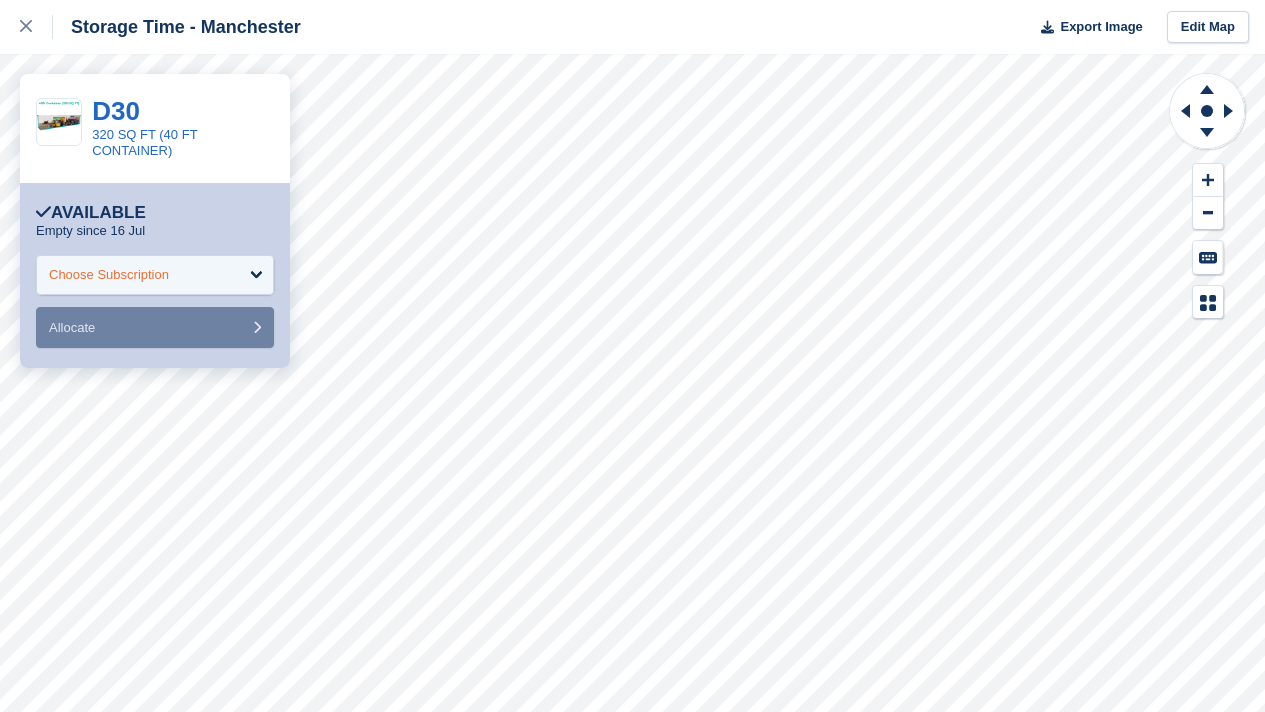 click on "Choose Subscription" at bounding box center (155, 275) 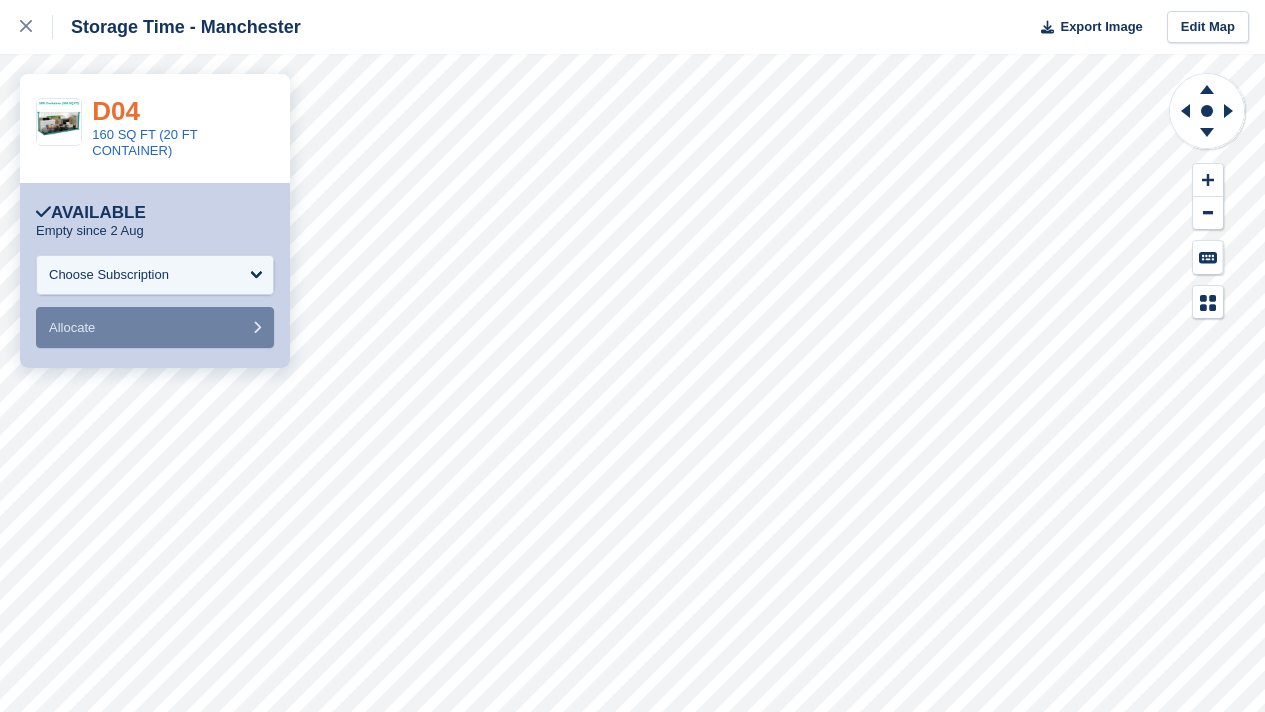 click on "D04" at bounding box center (116, 111) 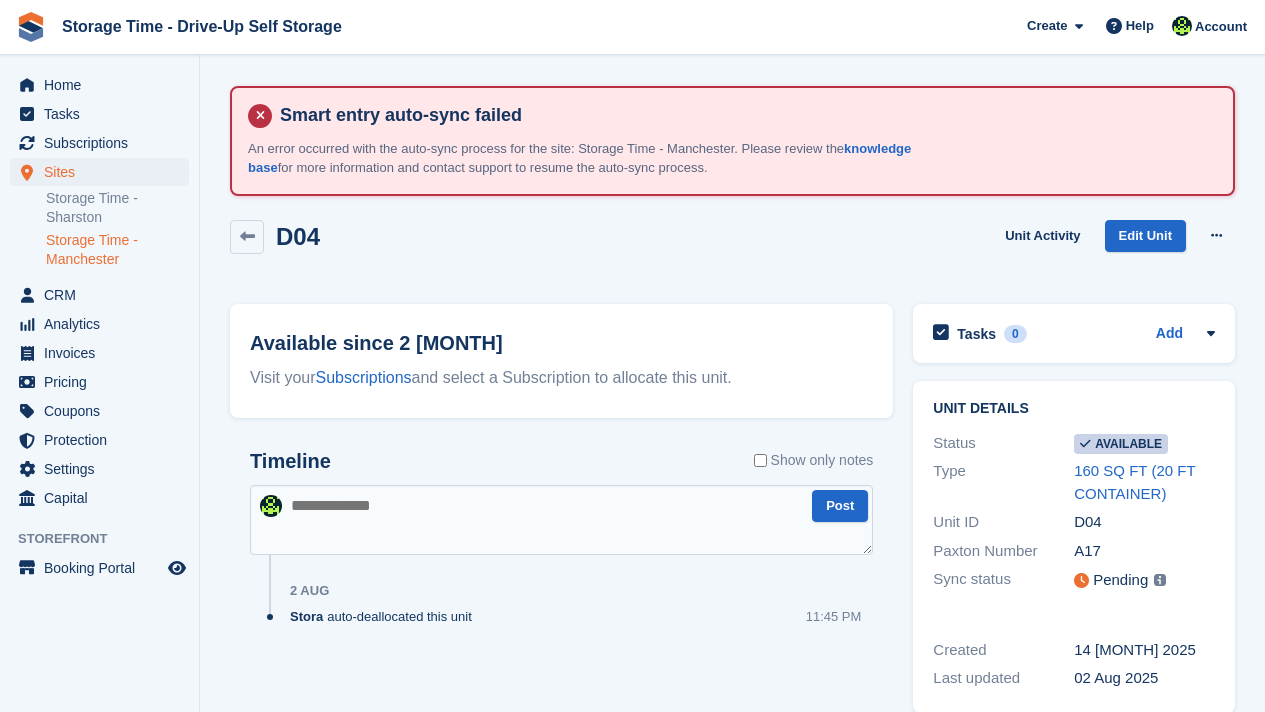 scroll, scrollTop: 0, scrollLeft: 0, axis: both 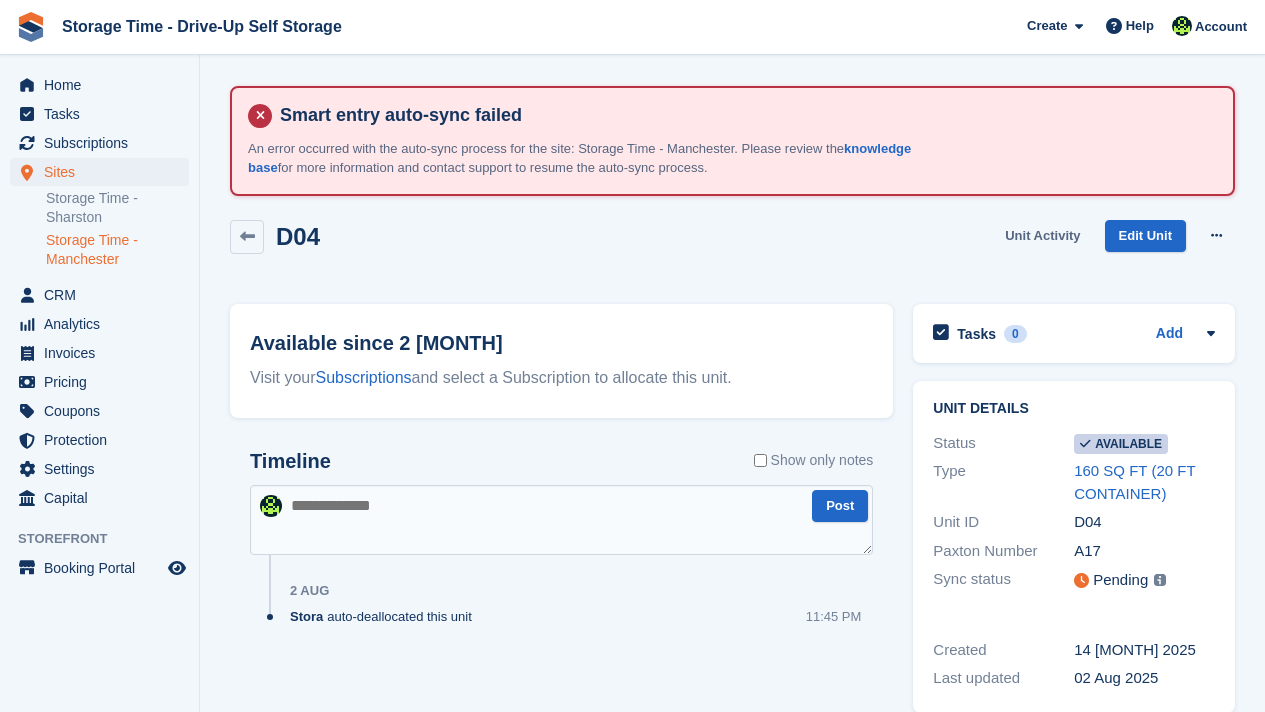 click on "Unit Activity" at bounding box center [1042, 236] 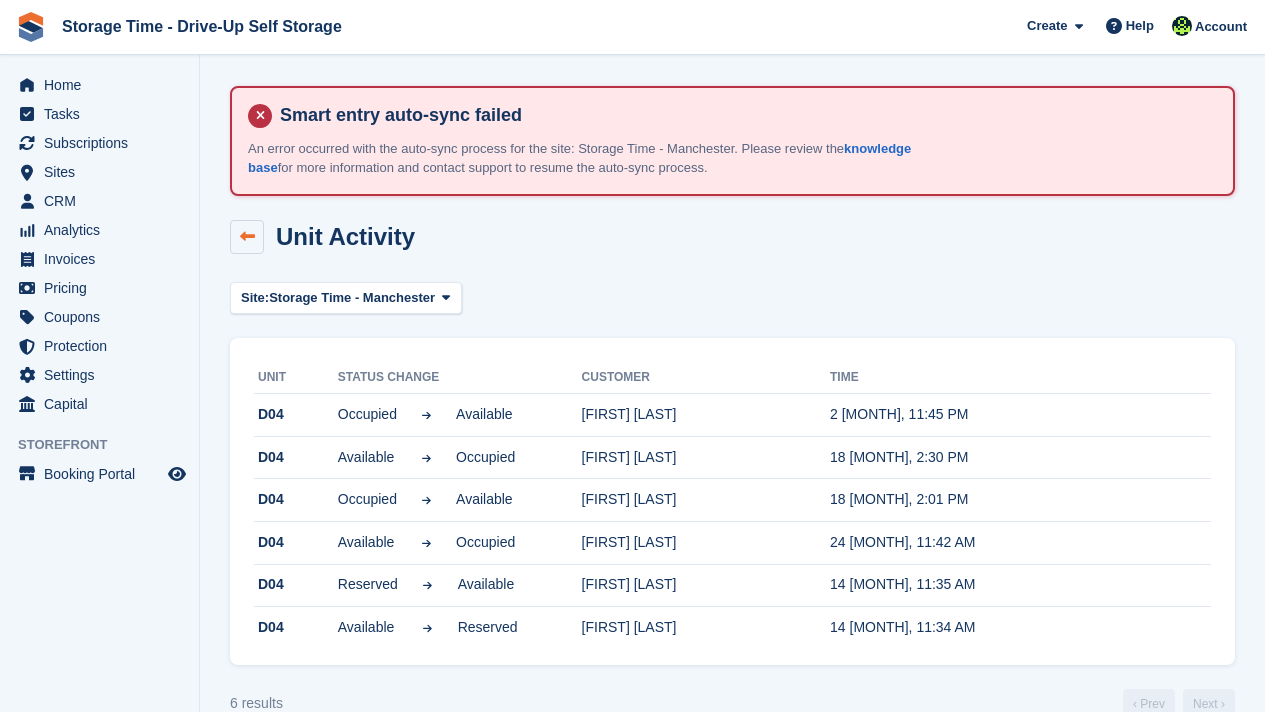 click at bounding box center [247, 236] 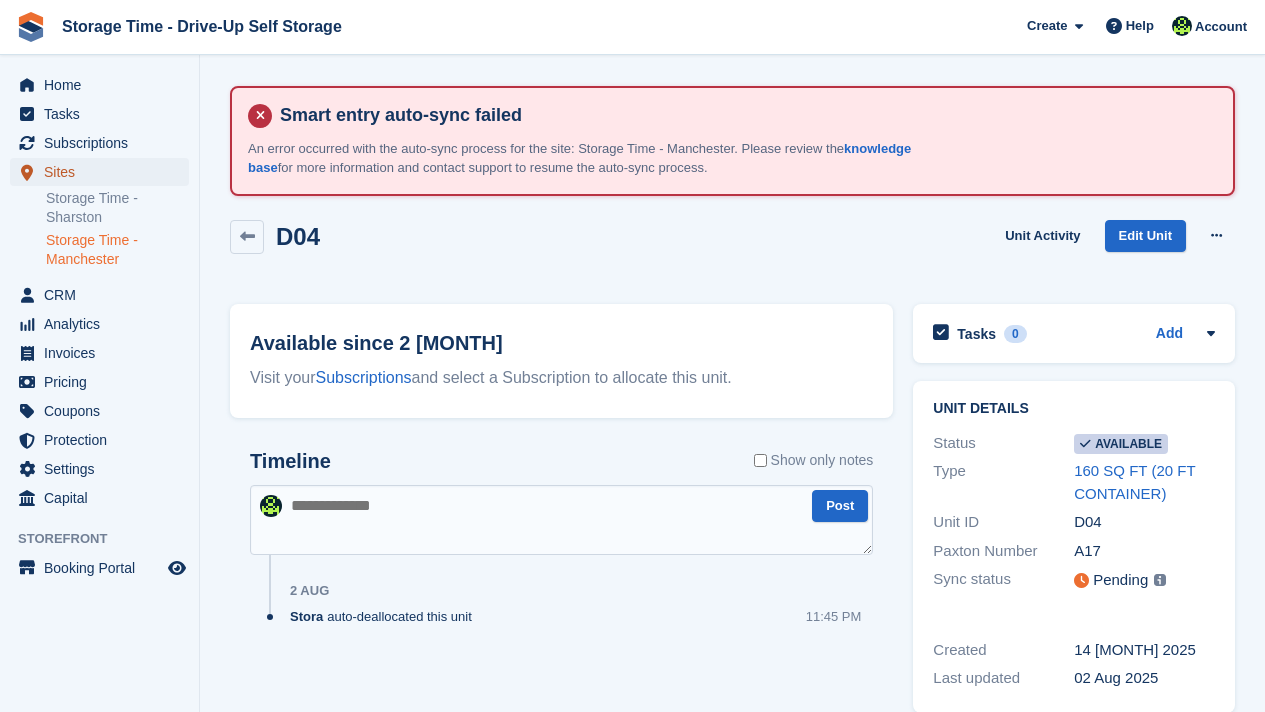 click on "Sites" at bounding box center (104, 172) 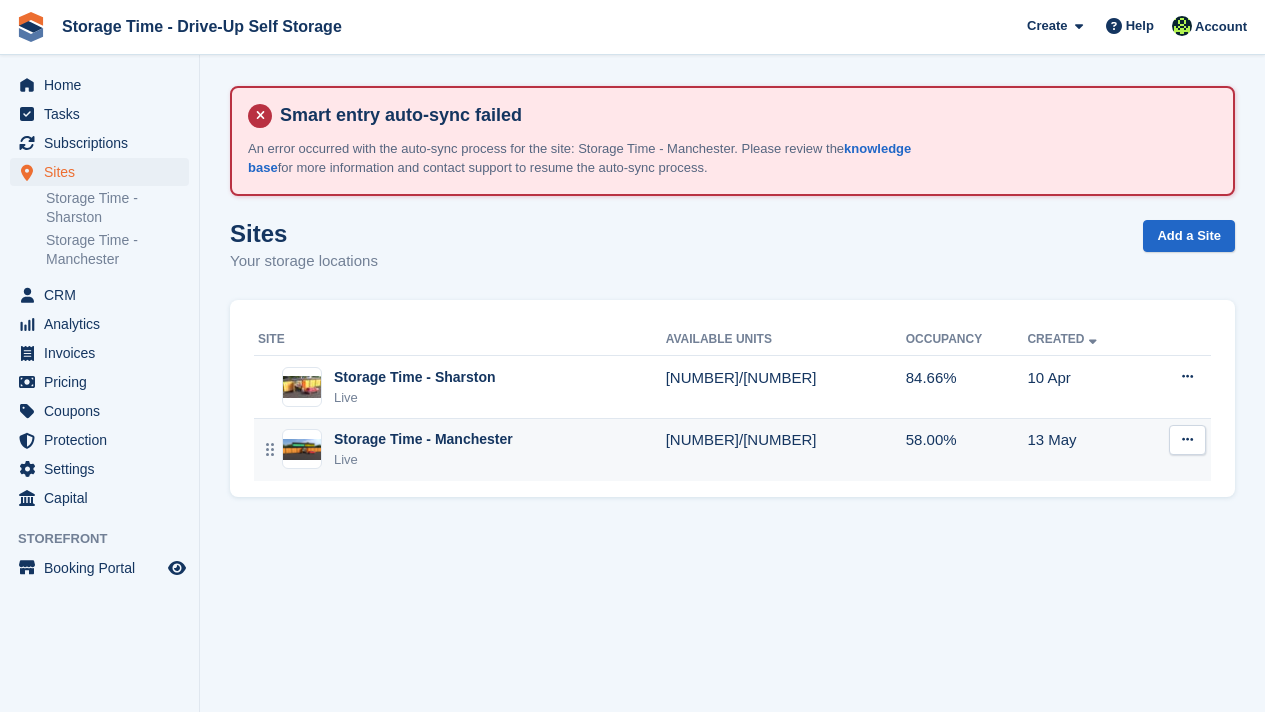 click on "Storage Time - Manchester" at bounding box center [423, 439] 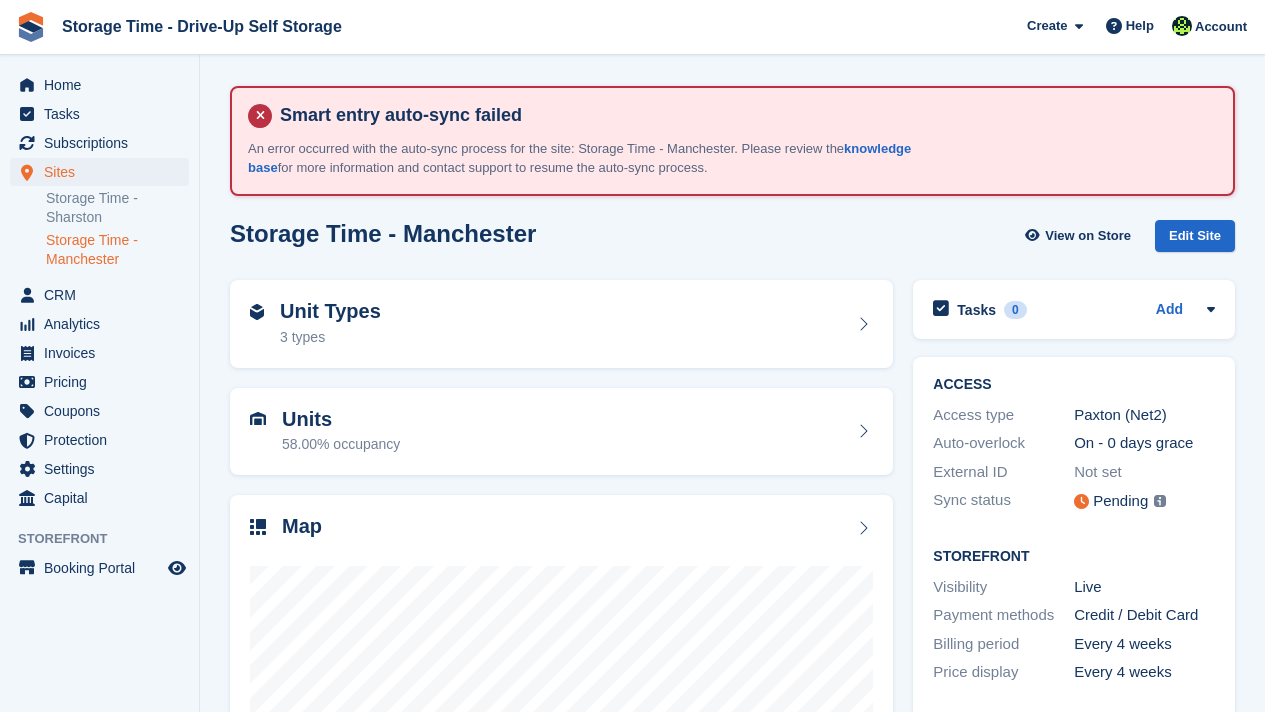 scroll, scrollTop: 0, scrollLeft: 0, axis: both 